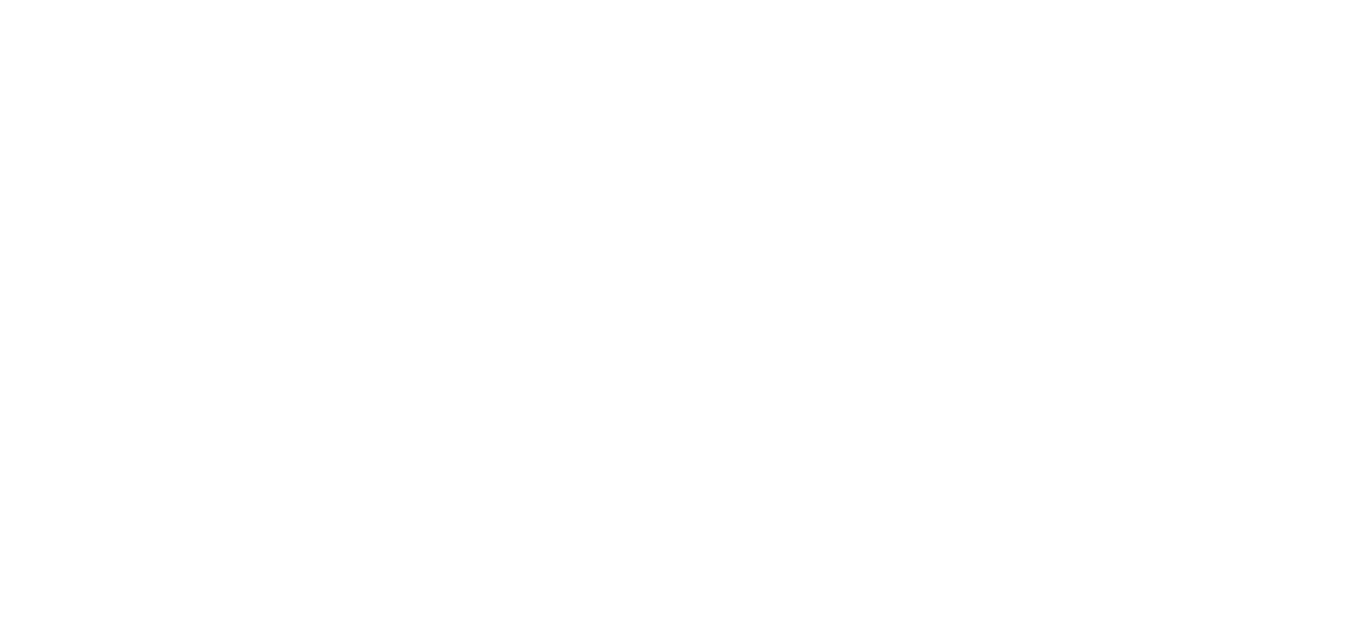 scroll, scrollTop: 0, scrollLeft: 0, axis: both 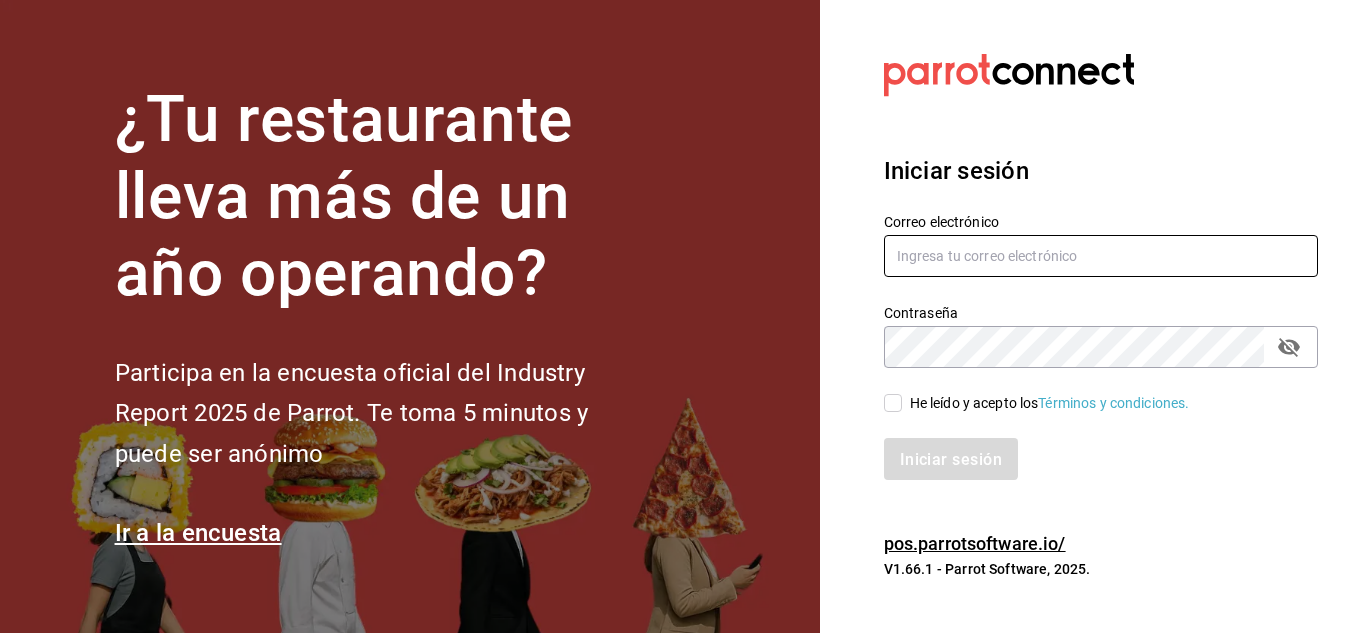 type on "[USERNAME]@example.com" 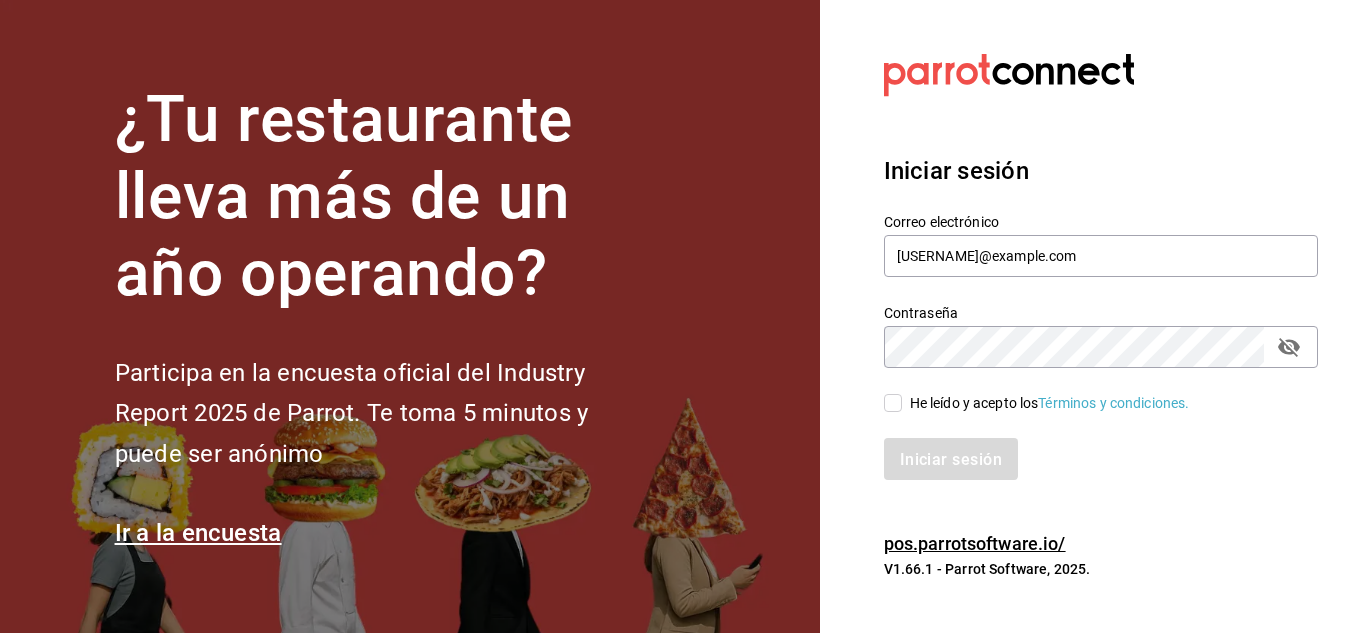 click on "He leído y acepto los  Términos y condiciones." at bounding box center (893, 403) 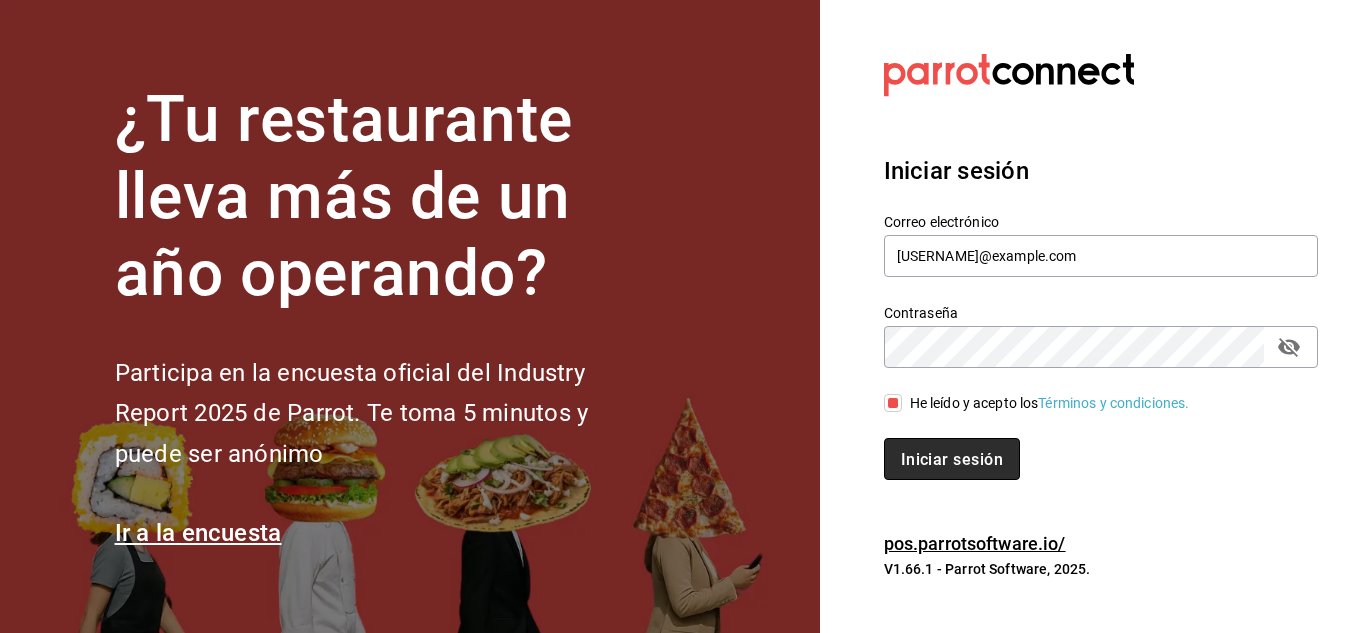click on "Iniciar sesión" at bounding box center [952, 458] 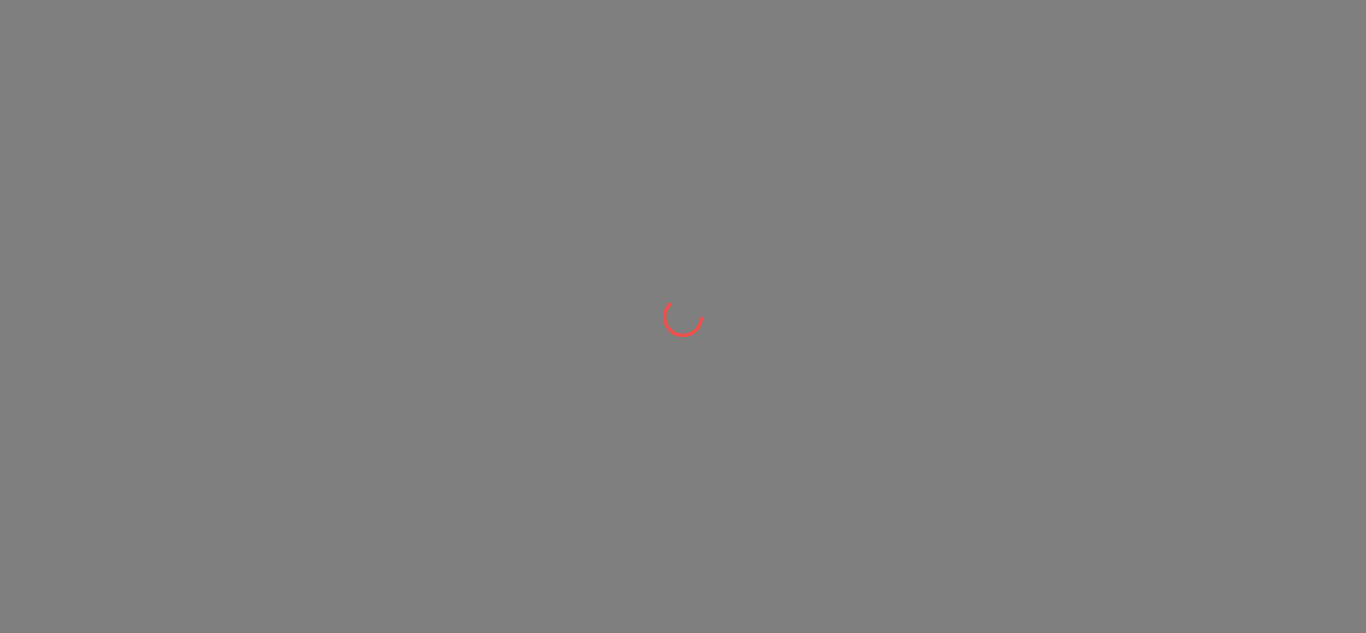 scroll, scrollTop: 0, scrollLeft: 0, axis: both 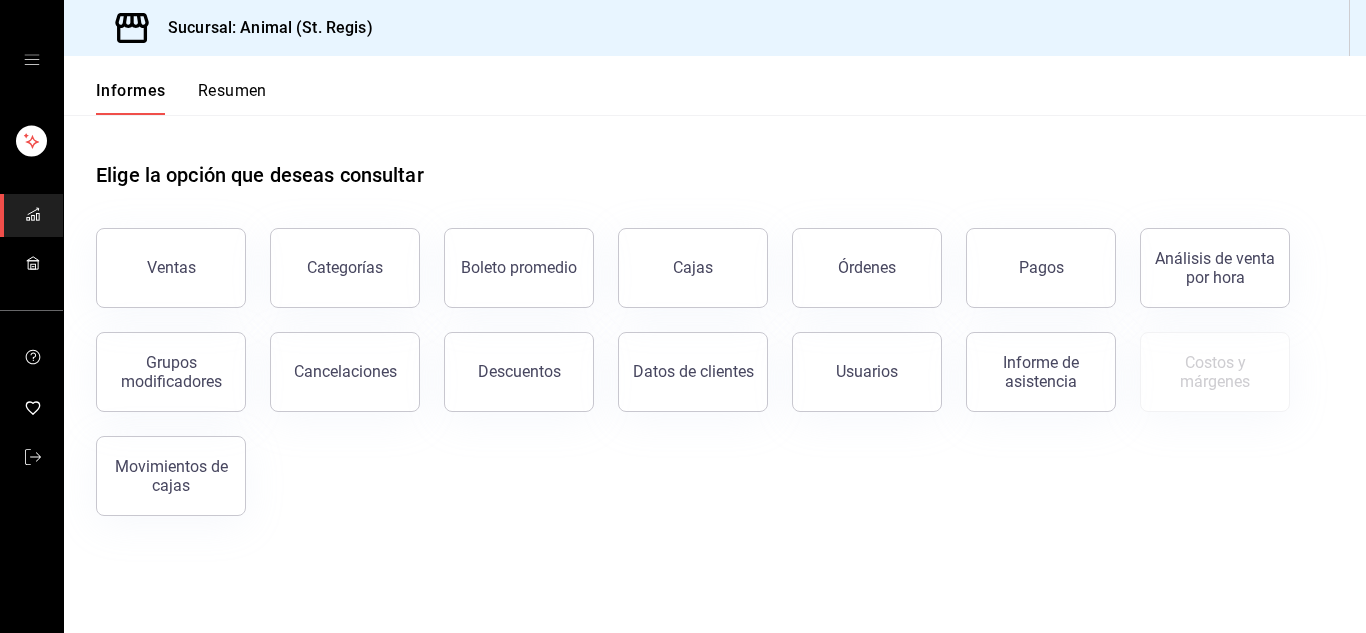 click on "Categorías" at bounding box center (333, 256) 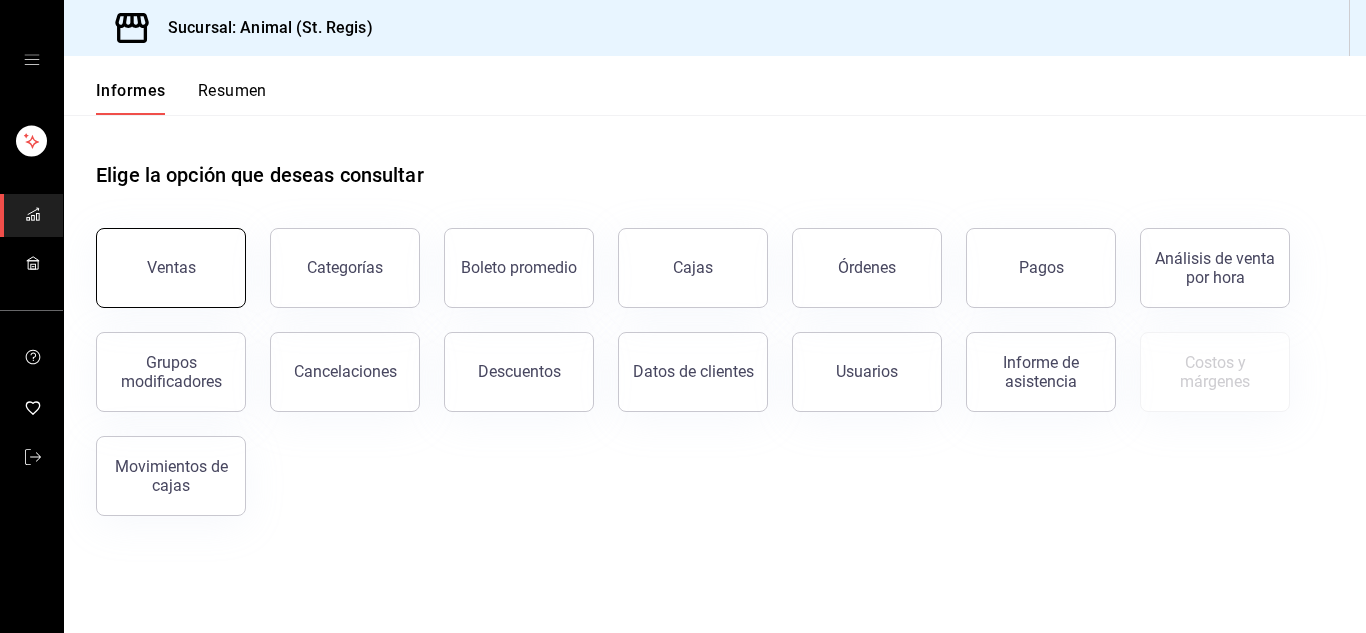 click on "Ventas" at bounding box center [171, 268] 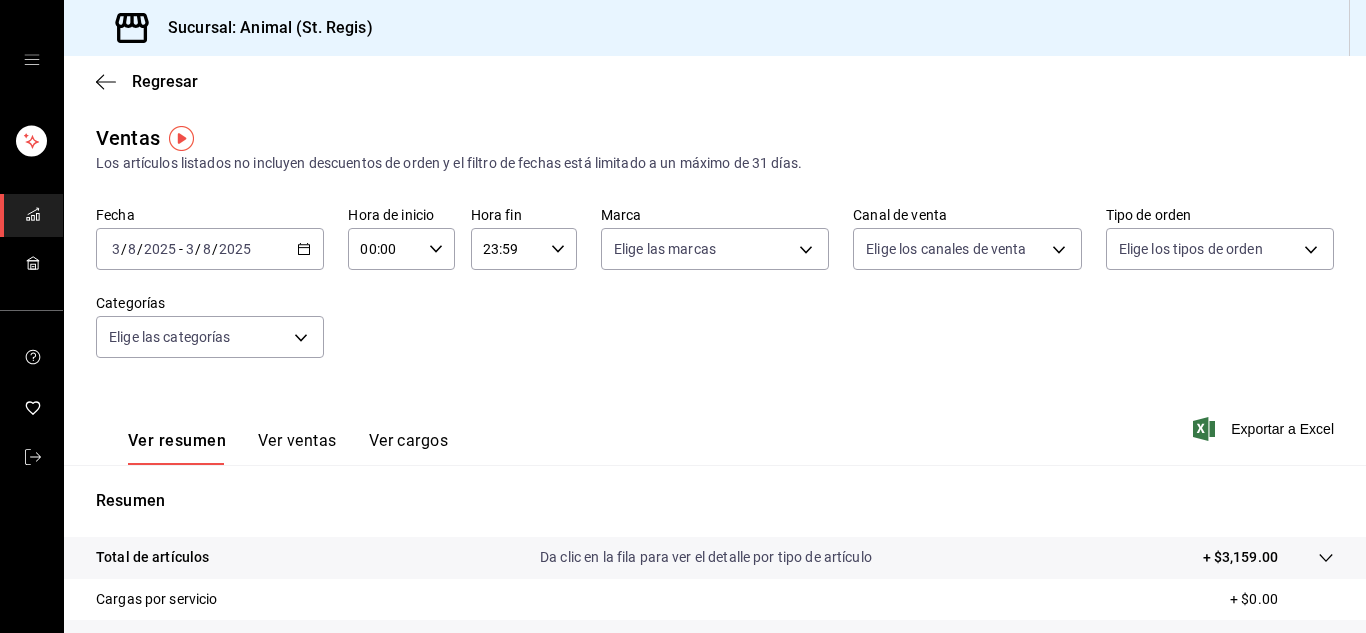 click on "2025-08-03 3 / 8 / 2025 - 2025-08-03 3 / 8 / 2025" at bounding box center (210, 249) 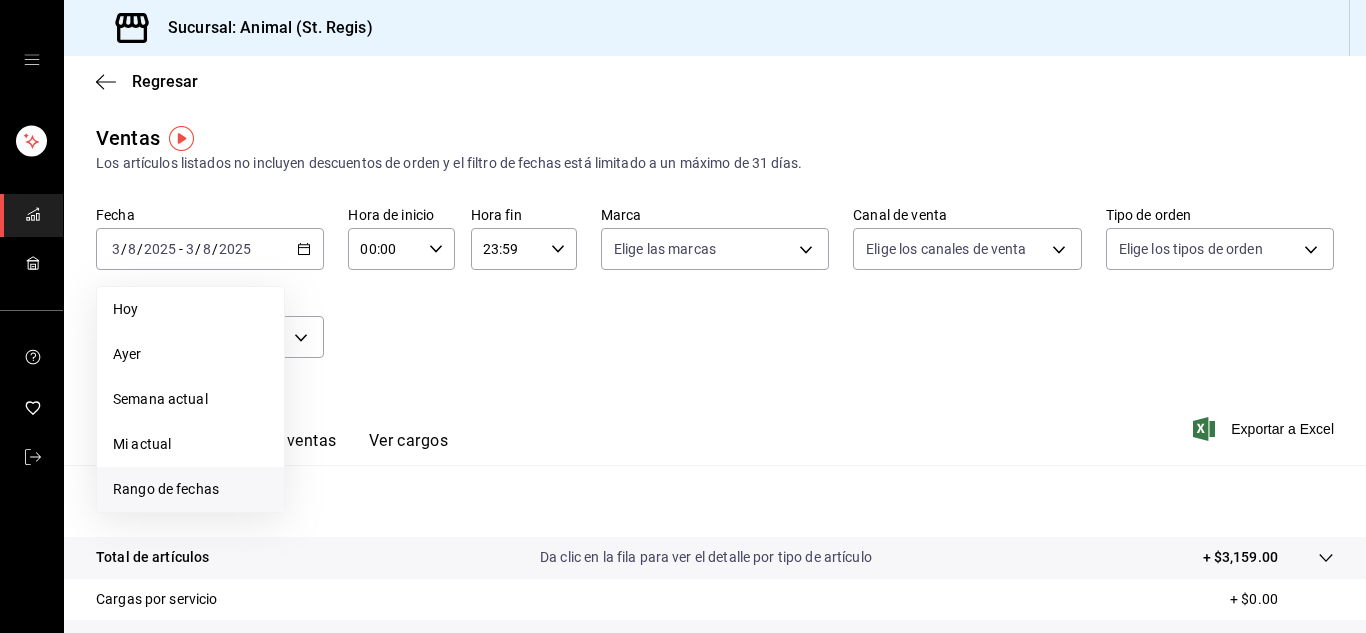 click on "Rango de fechas" at bounding box center [166, 489] 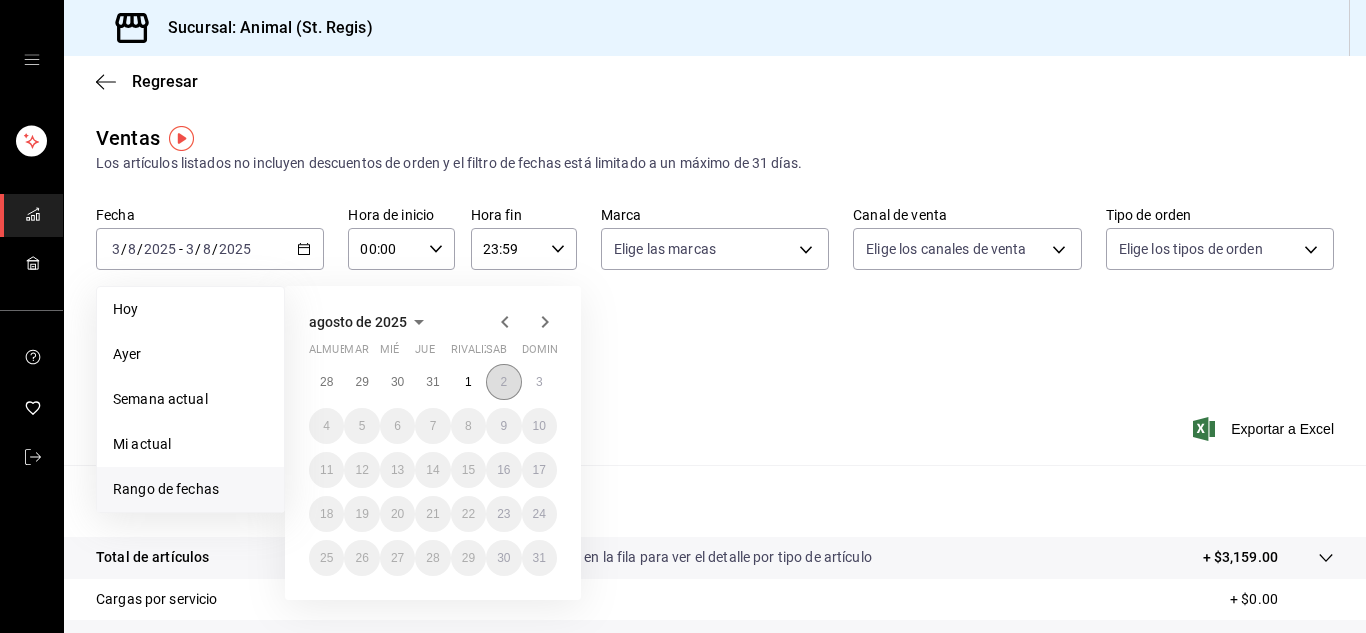 click on "2" at bounding box center (503, 382) 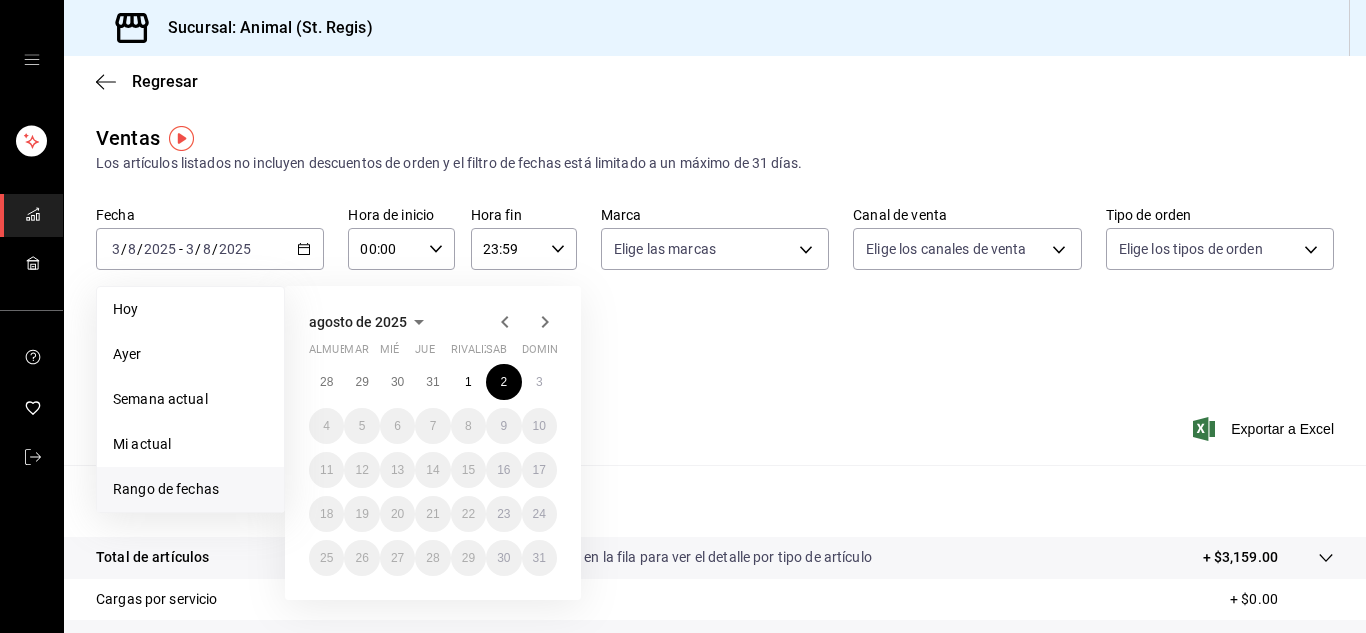 click on "[MONTH] de 2025 almuerzo mar mié Jue rivalizar sab dominio 28 29 30 31 1 2 3 4 5 6 7 8 9 10 11 12 13 14 15 16 17 18 19 20 21 22 23 24 25 26 27 28 29 30 31" at bounding box center (460, 435) 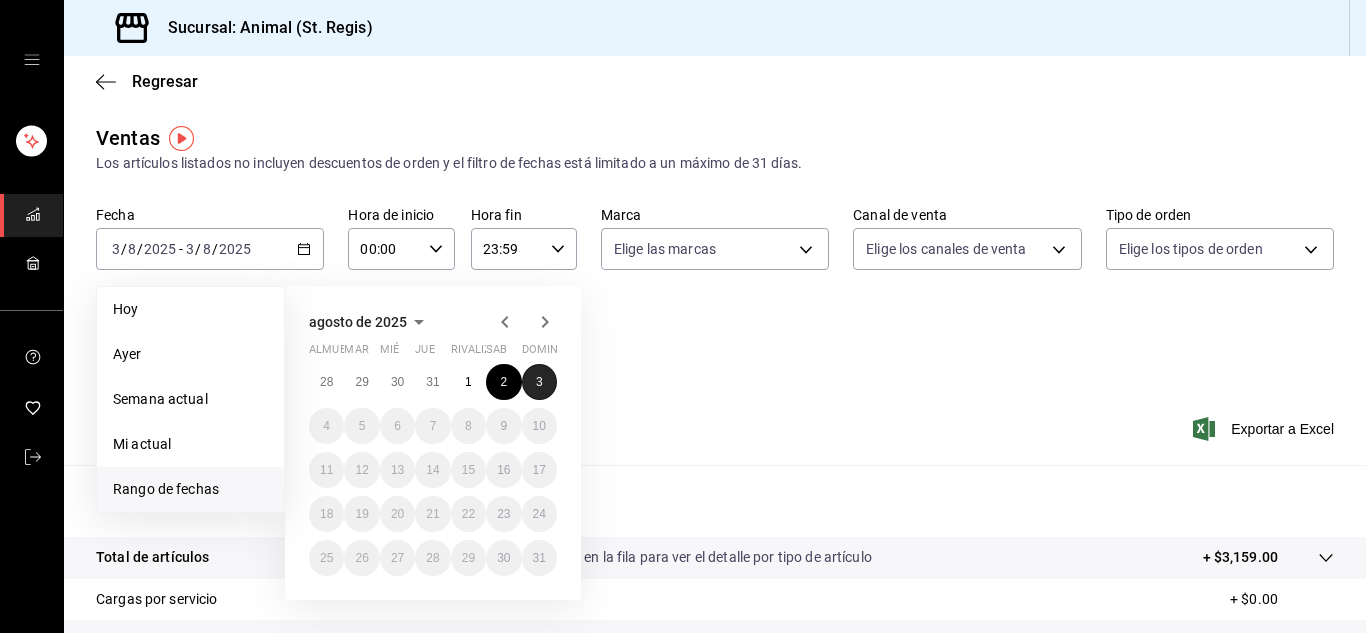 click on "3" at bounding box center (539, 382) 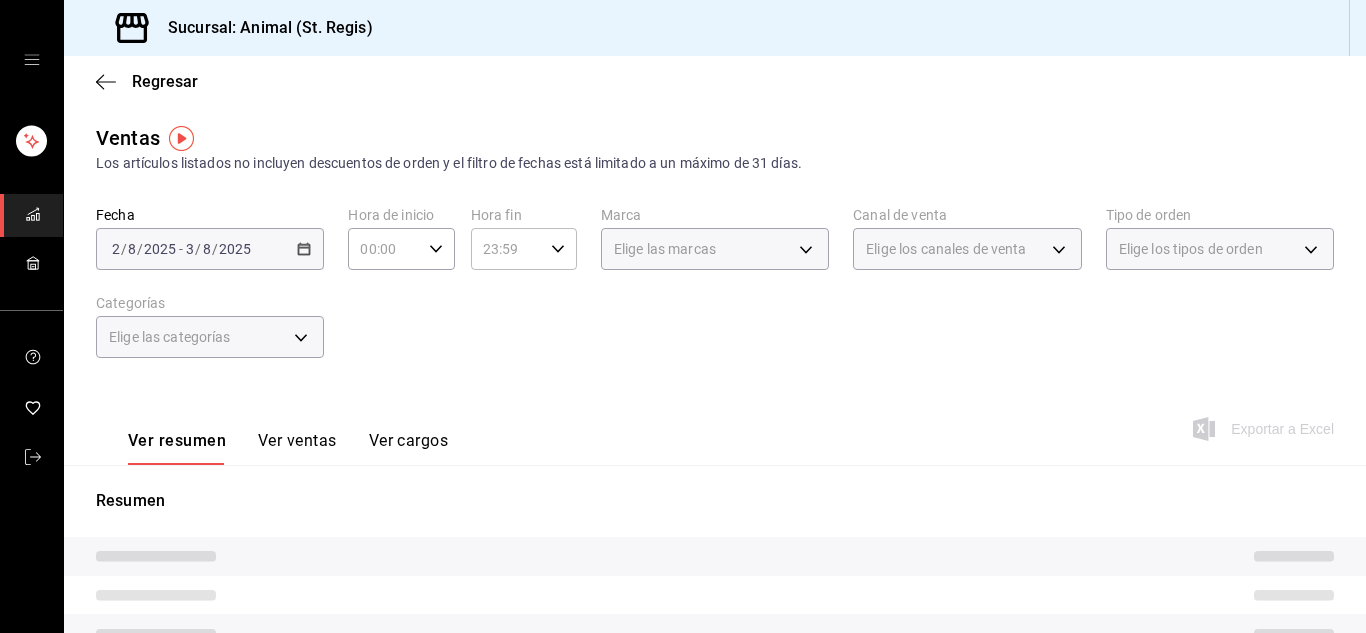 click 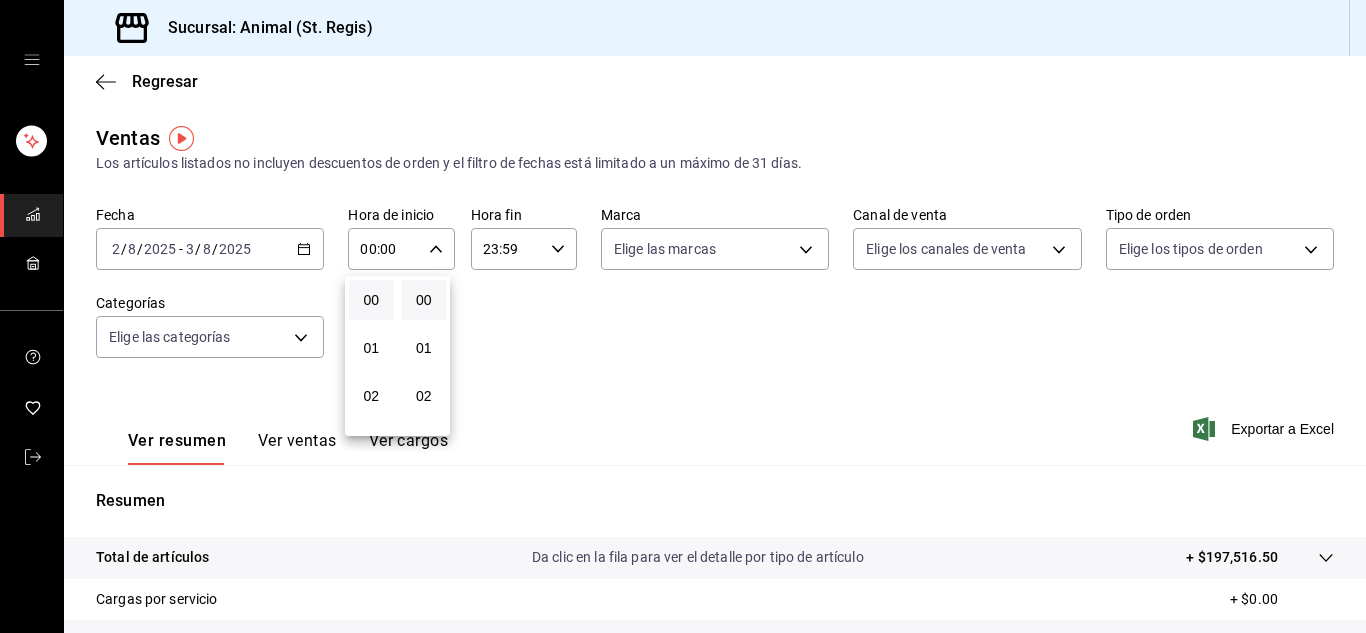 type 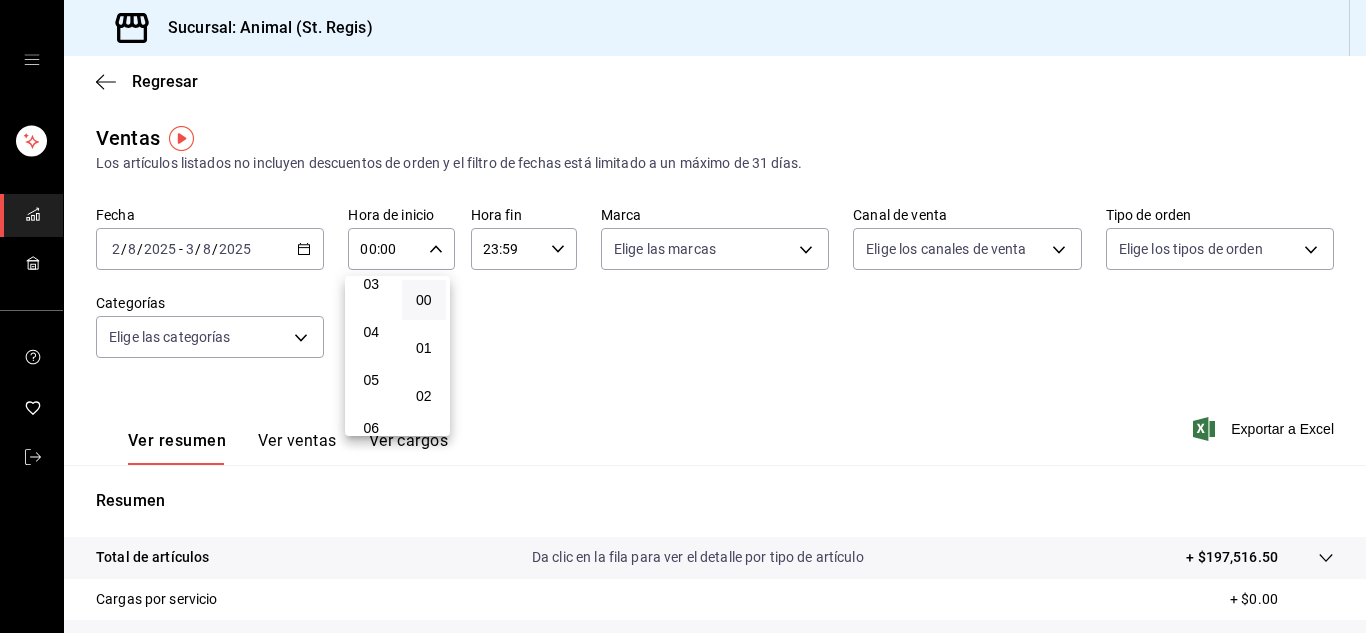 scroll, scrollTop: 200, scrollLeft: 0, axis: vertical 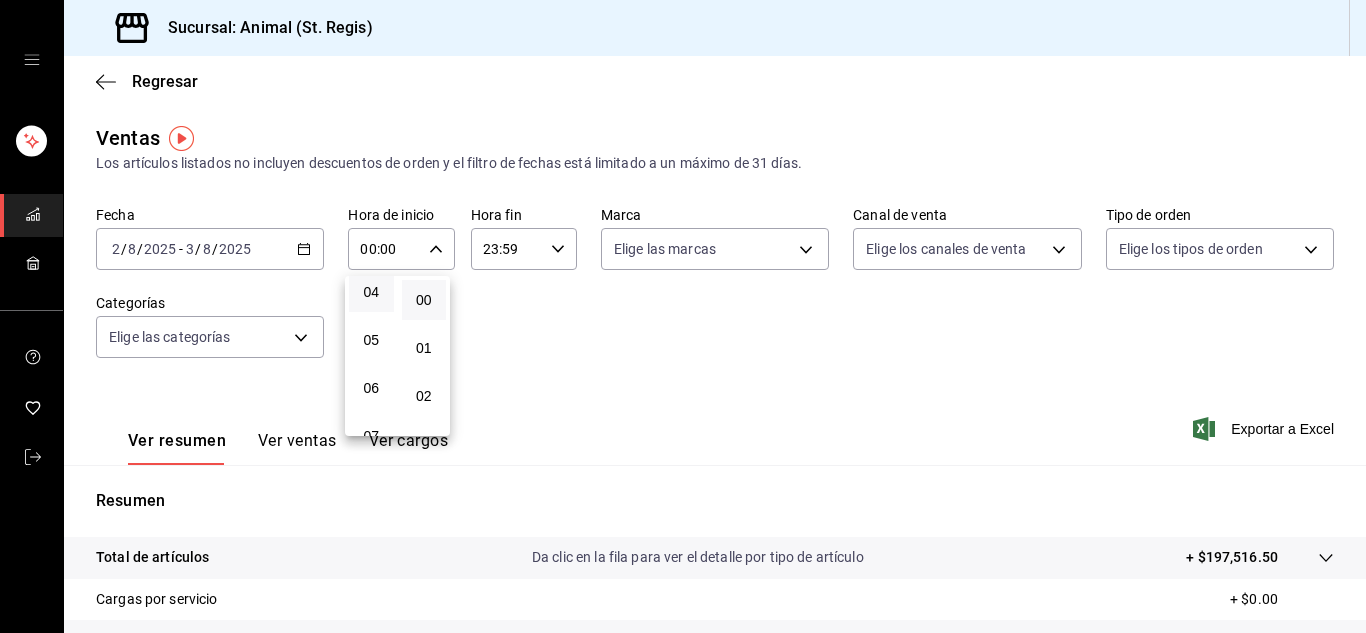 click on "00 01 02 03 04 05 06 07 08 09 10 11 12 13 14 15 16 17 18 19 20 21 22 23" at bounding box center [371, 356] 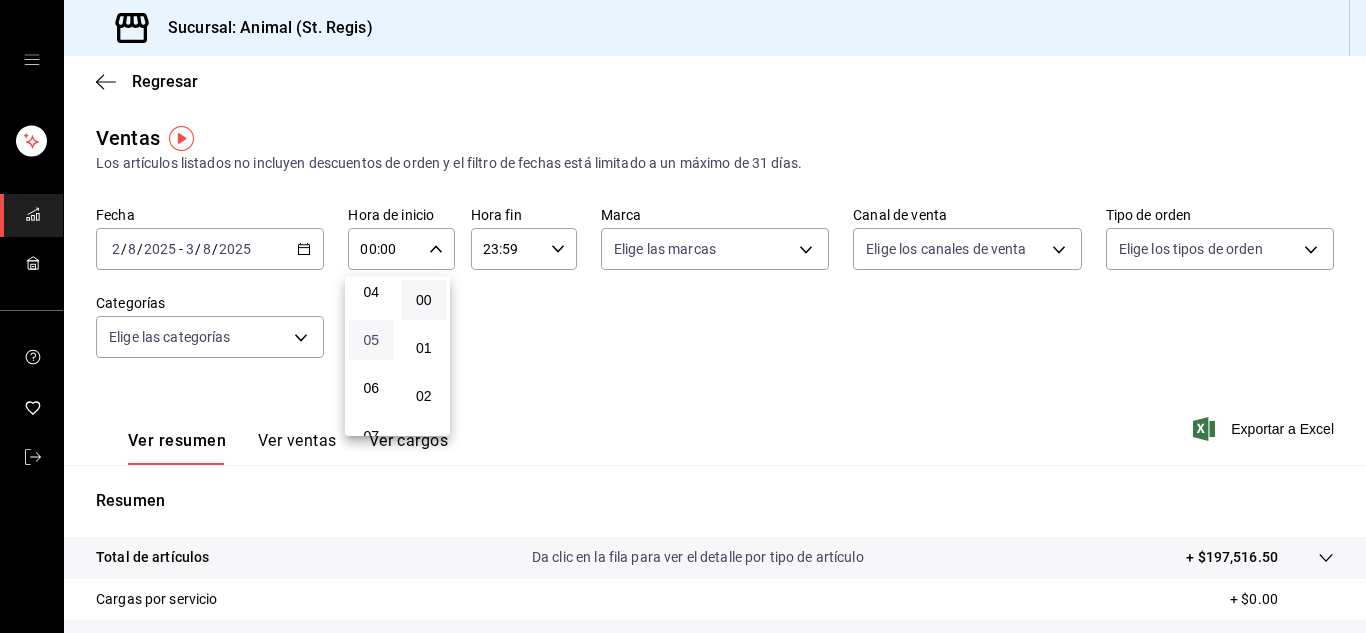 click on "05" at bounding box center [371, 340] 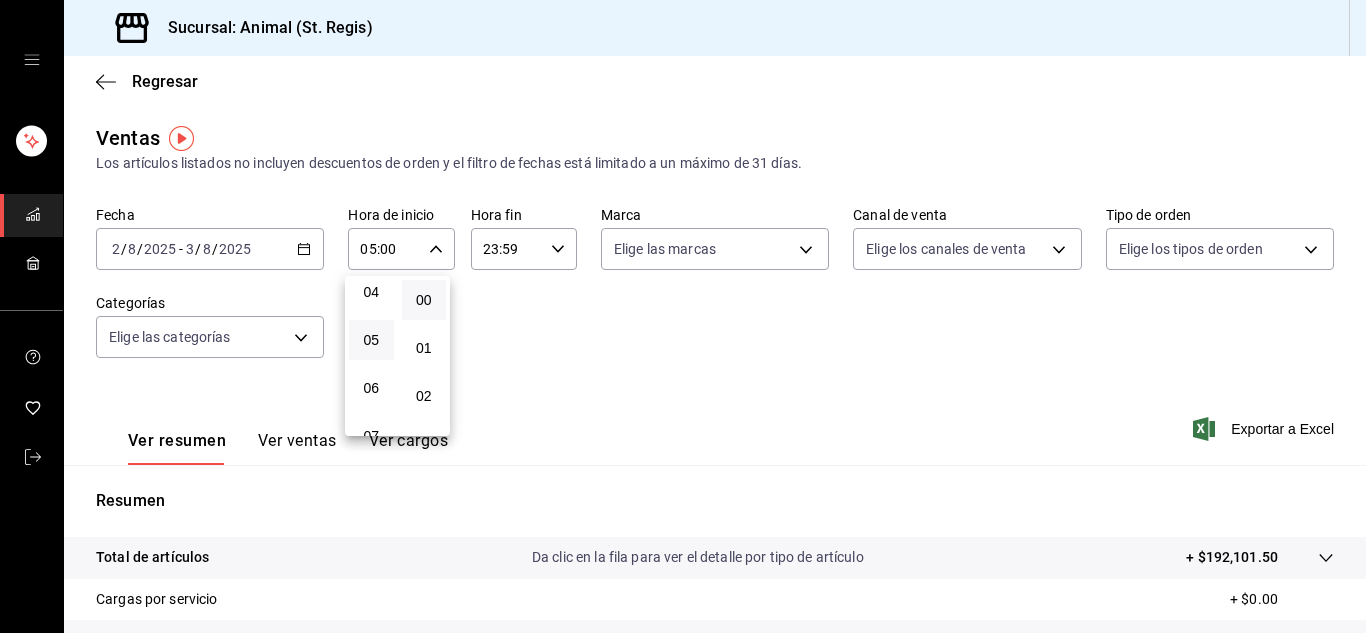 click at bounding box center [683, 316] 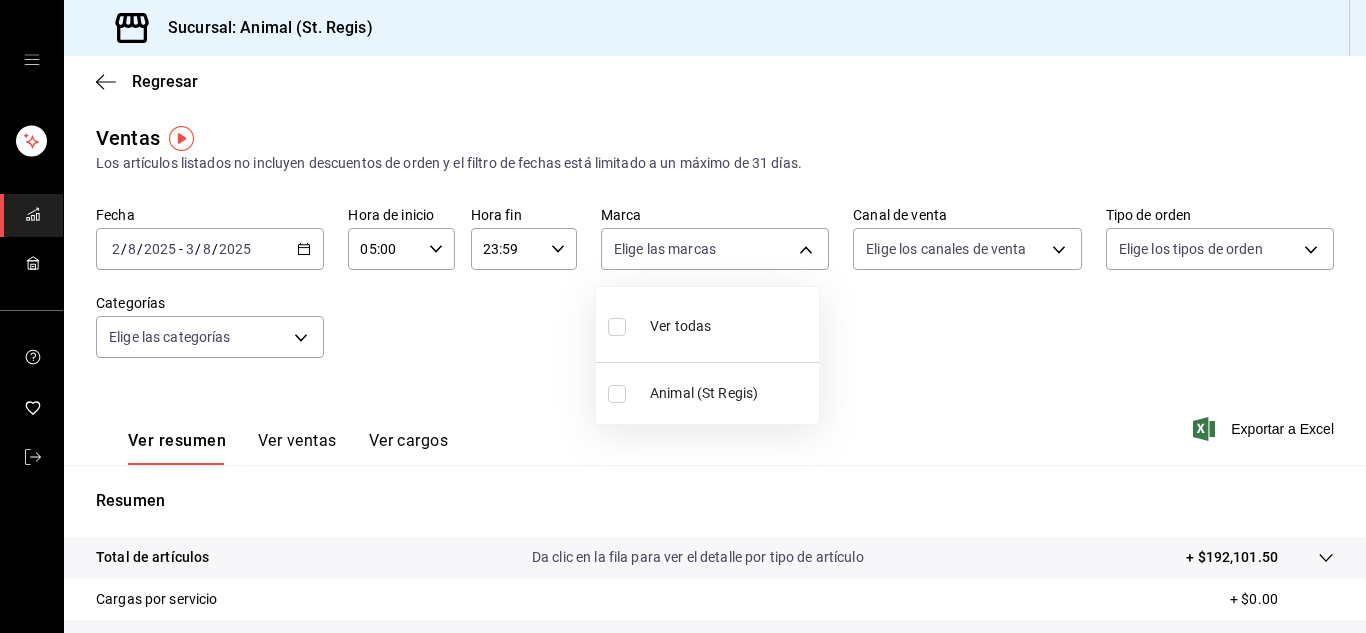 click on "Sucursal: Animal (St.Regis) Regresar Ventas Los artículos listados no incluyen descuentos de orden y el filtro de fechas está limitado a un máximo de 31 días. Fecha [DATE] [DATE] - [DATE] [DATE] Hora de inicio 05:00 Hora de inicio Hora fin 23:59 Hora fin Marca Elige las marcas Canal de venta Elige los canales de venta Tipo de orden Elige los tipos de orden Categorías Elige las categorías Ver resumen Ver ventas Ver cargos Exportar a Excel Resumen Total de artículos Da clic en la fila para ver el detalle por tipo de artículo + $192,101.50 Cargas por servicio + $0.00 Venta bruta = $192,101.50 Descuentos totales - $1,858.40 Certificados de regalo - $3,897.00 Venta total = $186,346.10 Impuestos - $25,702.91 Venta neta = $160,643.19 Texto original Valora esta traducción Tu opinión servirá para ayudar a mejorar el Traductor de Google GANA 1 MES GRATIS EN TU SUSCRIPCIÓN AQUÍ Ver video tutorial Ir a un video Visitar centro de ayuda ([PHONE]) soporte@[DOMAIN].io Ver todas" at bounding box center [683, 316] 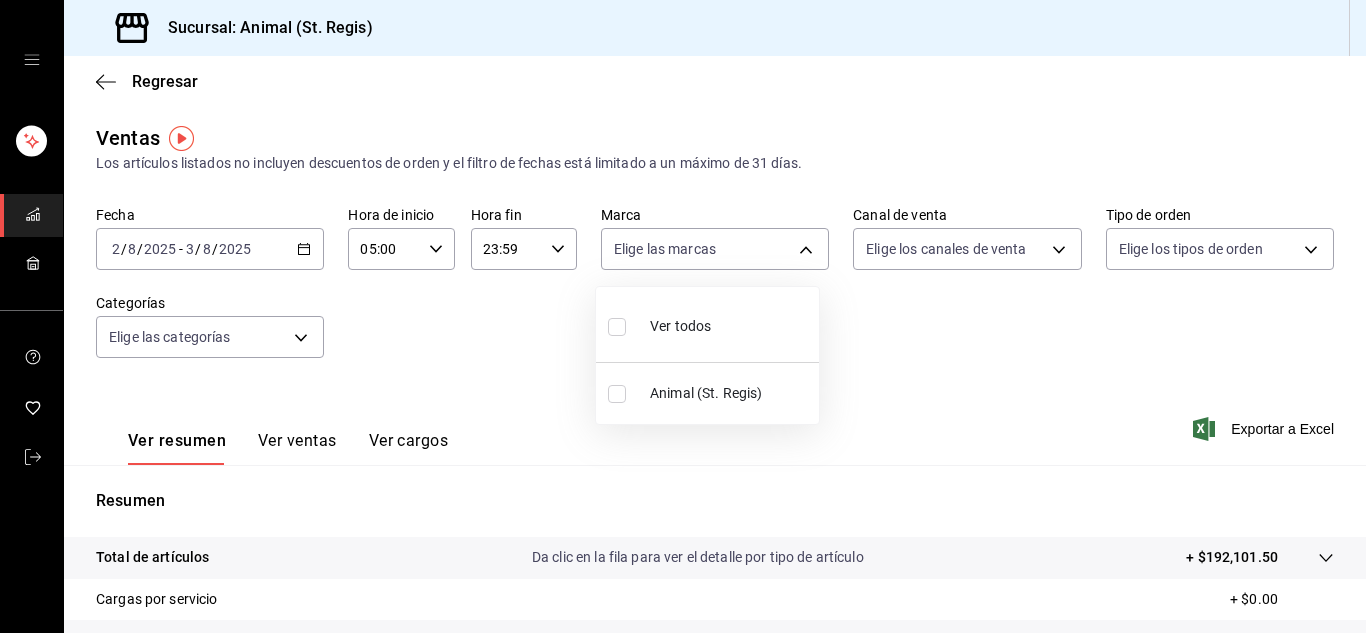 click on "Ver todos" at bounding box center (680, 326) 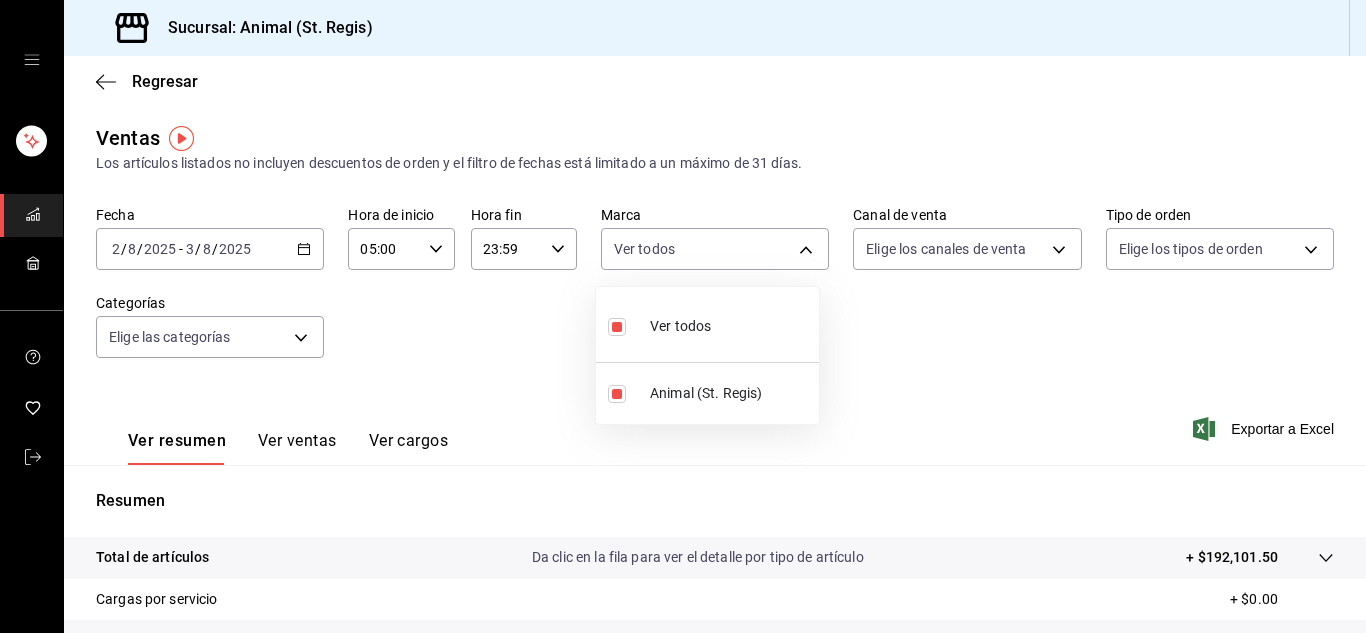 click at bounding box center [683, 316] 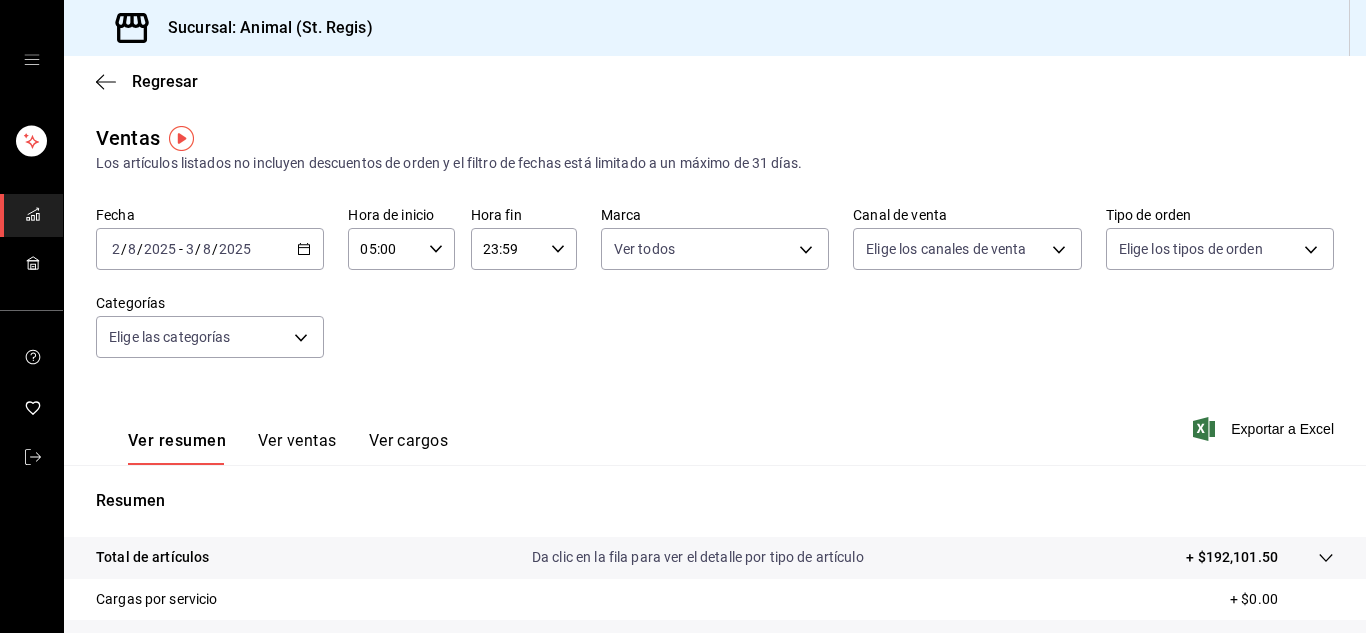 click on "Sucursal: Animal (St. Regis) Regresar Ventas Los artículos listados no incluyen descuentos de orden y el filtro de fechas está limitado a un máximo de 31 días. Fecha [DATE] [DATE] - [DATE] [DATE] Hora de inicio 05:00 Hora de inicio Hora fin 23:59 Hora fin Marca Ver todos [UUID] Canal de venta Elige los canales de venta Tipo de orden Elige los tipos de orden Categorías Elige las categorías Ver resumen Ver ventas Ver cargos Exportar a Excel Resumen Total de artículos Da clic en la fila para ver el detalle por tipo de artículo + $192,101.50 Cargas por servicio + $0.00 Venta bruta = $192,101.50 Descuentos totales - $1,858.40 Certificados de regalo - $3,897.00 Venta total = $186,346.10 Impuestos - $25,702.91 Venta neta = $160,643.19 Texto original Valora esta traducción Tu opinión servirá para ayudar a mejorar el Traductor de Google GANA 1 MES GRATIS EN TU SUSCRIPCIÓN AQUÍ Ver video tutorial Ir a un video Ver todos Animal (St. Regis) ([PHONE])" at bounding box center [683, 316] 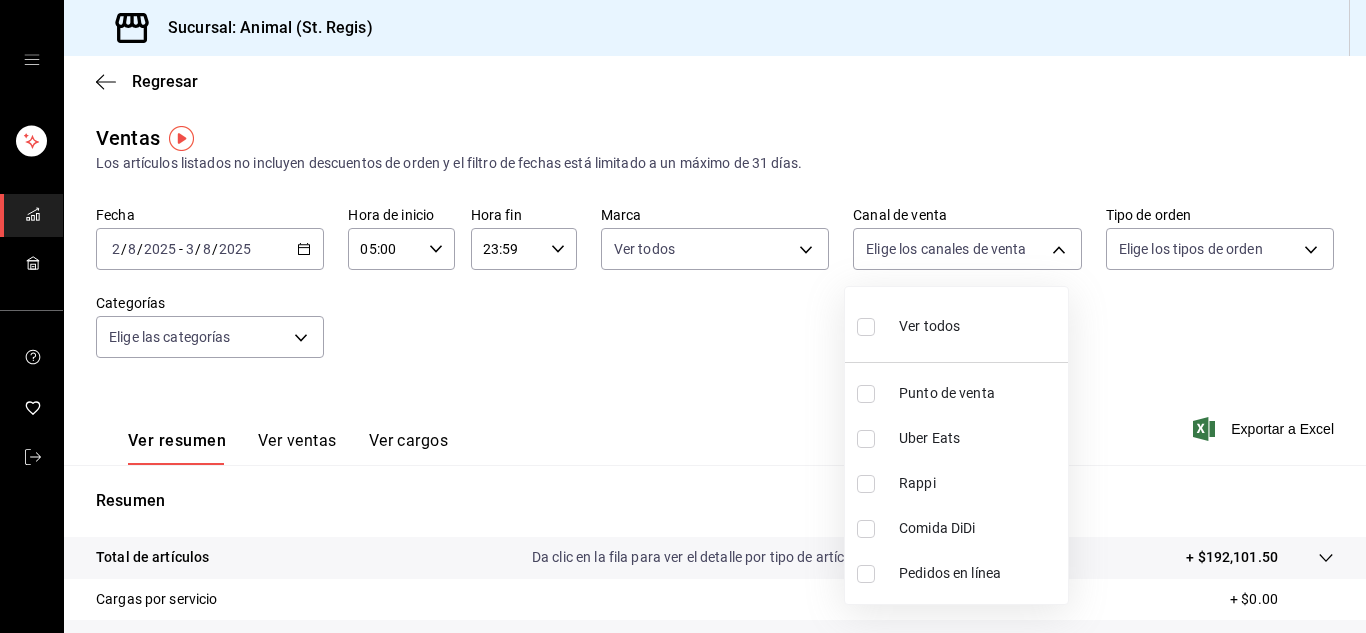click on "Ver todos" at bounding box center [929, 326] 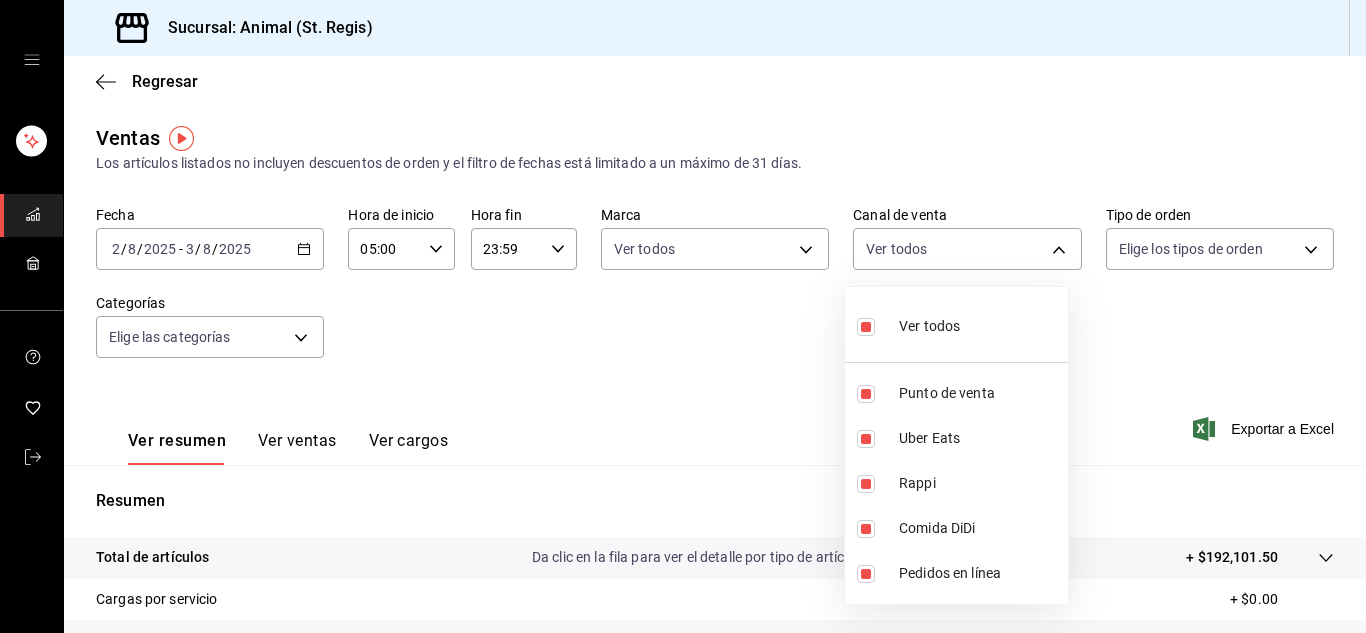 click at bounding box center (683, 316) 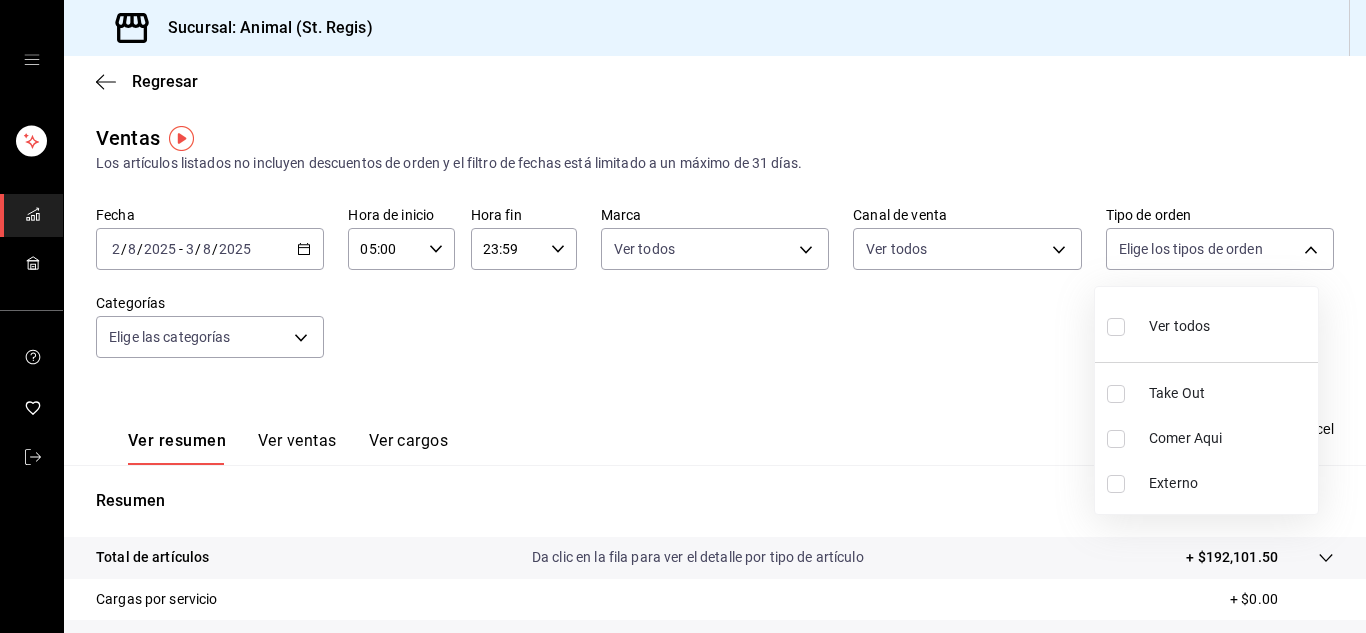 click on "Sucursal: Animal (St. Regis) Regresar Ventas Los artículos listados no incluyen descuentos de orden y el filtro de fechas está limitado a un máximo de 31 días. Fecha [DATE] [DATE] - [DATE] [DATE] Hora de inicio 05:00 Hora de inicio Hora fin 23:59 Hora fin Marca Ver todos [UUID] Canal de venta Ver todos PARROT,UBER_EATS,RAPPI,DIDI_FOOD,ONLINE Tipo de orden Elige los tipos de orden Categorías Elige las categorías Ver resumen Ver ventas Ver cargos Exportar a Excel Resumen Total de artículos Da clic en la fila para ver el detalle por tipo de artículo + $192,101.50 Cargas por servicio + $0.00 Venta bruta = $192,101.50 Descuentos totales - $1,858.40 Certificados de regalo - $3,897.00 Venta total = $186,346.10 Impuestos - $25,702.91 Venta neta = $160,643.19 Texto original Valora esta traducción Tu opinión servirá para ayudar a mejorar el Traductor de Google GANA 1 MES GRATIS EN TU SUSCRIPCIÓN AQUÍ Ver video tutorial Ir a un video Visitar centro de ayuda" at bounding box center (683, 316) 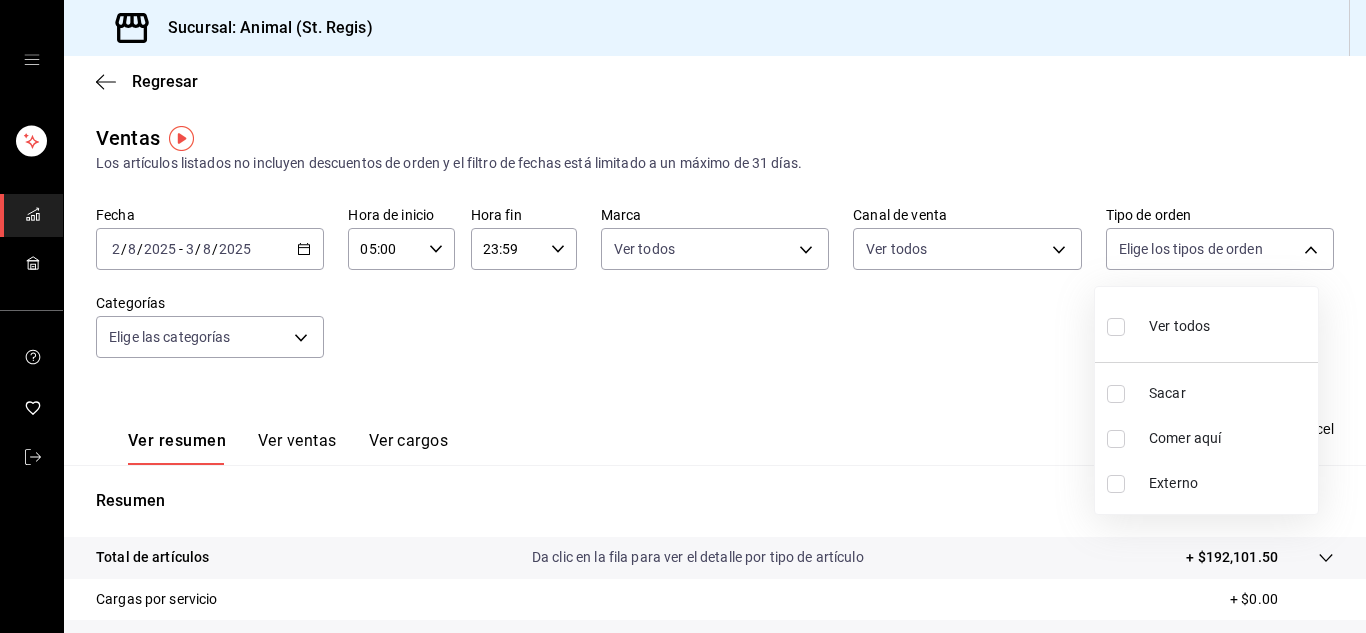 click on "Ver todos" at bounding box center (1179, 326) 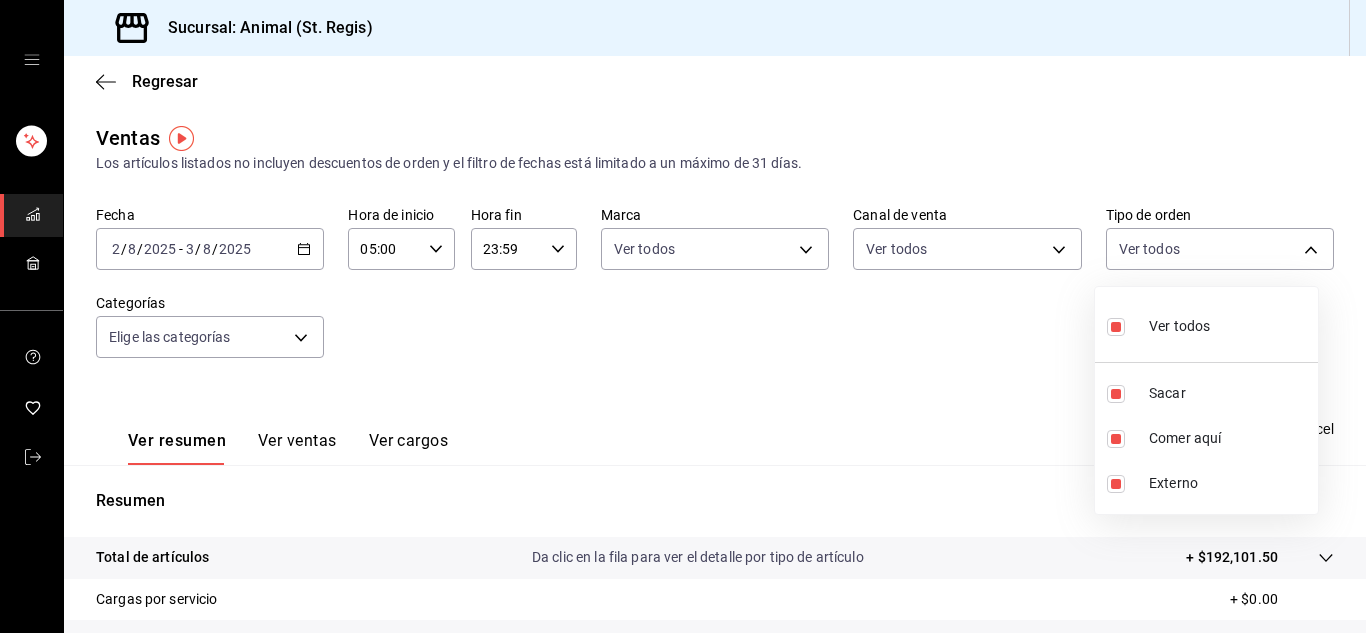 click at bounding box center [683, 316] 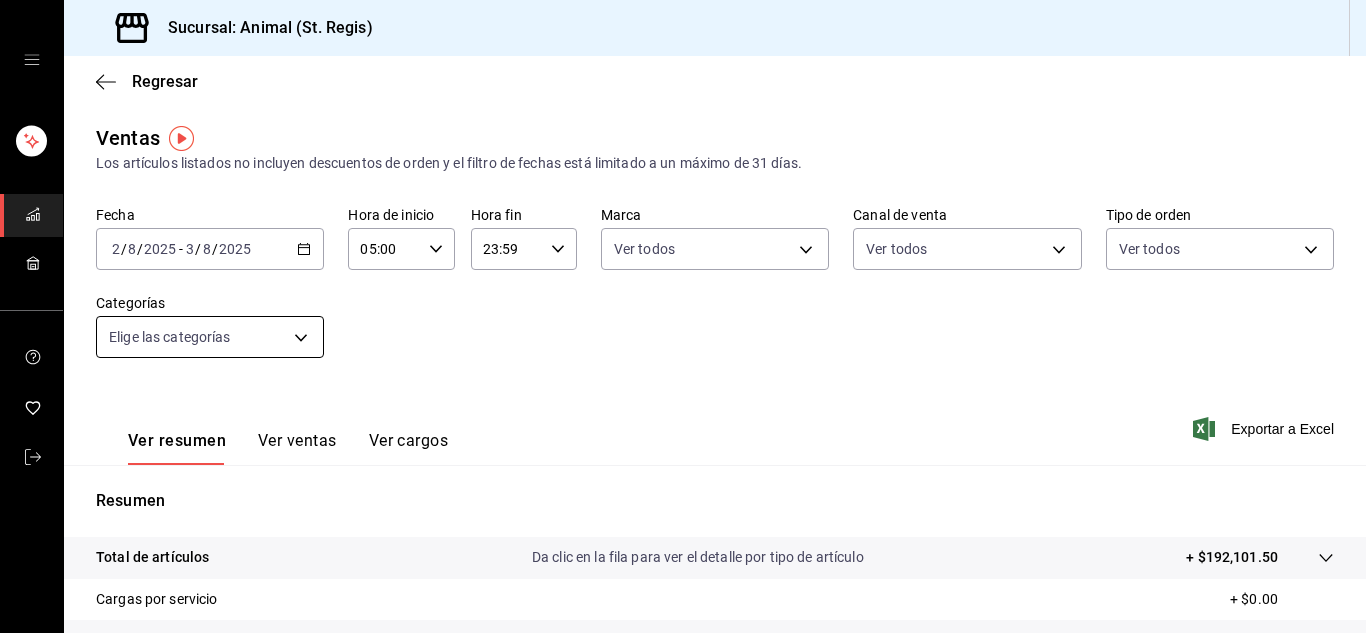 click on "Sucursal: Animal (St. Regis) Regresar Ventas Los artículos listados no incluyen descuentos de orden y el filtro de fechas está limitado a un máximo de 31 días. Fecha [DATE] [DATE] - [DATE] [DATE] Hora de inicio 05:00 Hora de inicio Hora fin 23:59 Hora fin Marca Ver todos [UUID] Canal de venta Ver todos PARROT,UBER_EATS,RAPPI,DIDI_FOOD,ONLINE Tipo de orden Ver todos [UUID],[UUID],EXTERNAL Categorías Elige las categorías Ver resumen Ver ventas Ver cargos Exportar a Excel Resumen Total de artículos Da clic en la fila para ver el detalle por tipo de artículo + $192,101.50 Cargas por servicio + $0.00 Venta bruta = $192,101.50 Descuentos totales - $1,858.40 Certificados de regalo - $3,897.00 Venta total = $186,346.10 Impuestos - $25,702.91 Venta neta = $160,643.19 Texto original Valora esta traducción Tu opinión servirá para ayudar a mejorar el Traductor de Google Ver video tutorial Ir a un video" at bounding box center (683, 316) 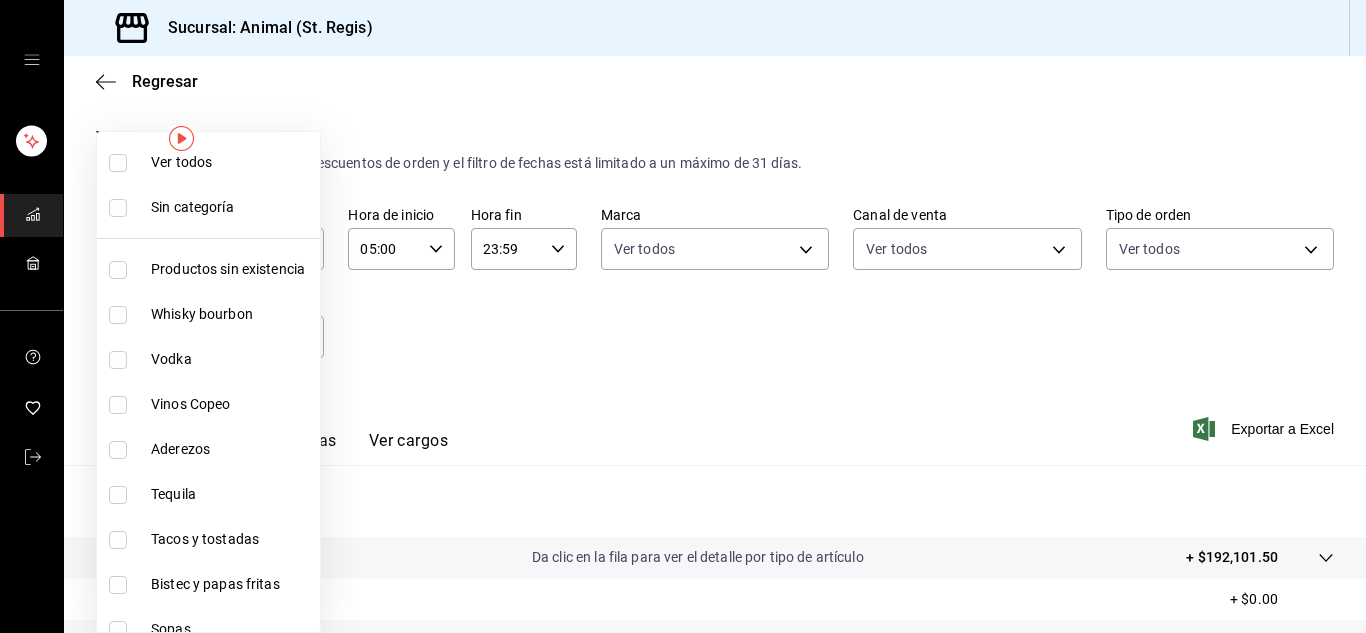 click on "Ver todos" at bounding box center (231, 162) 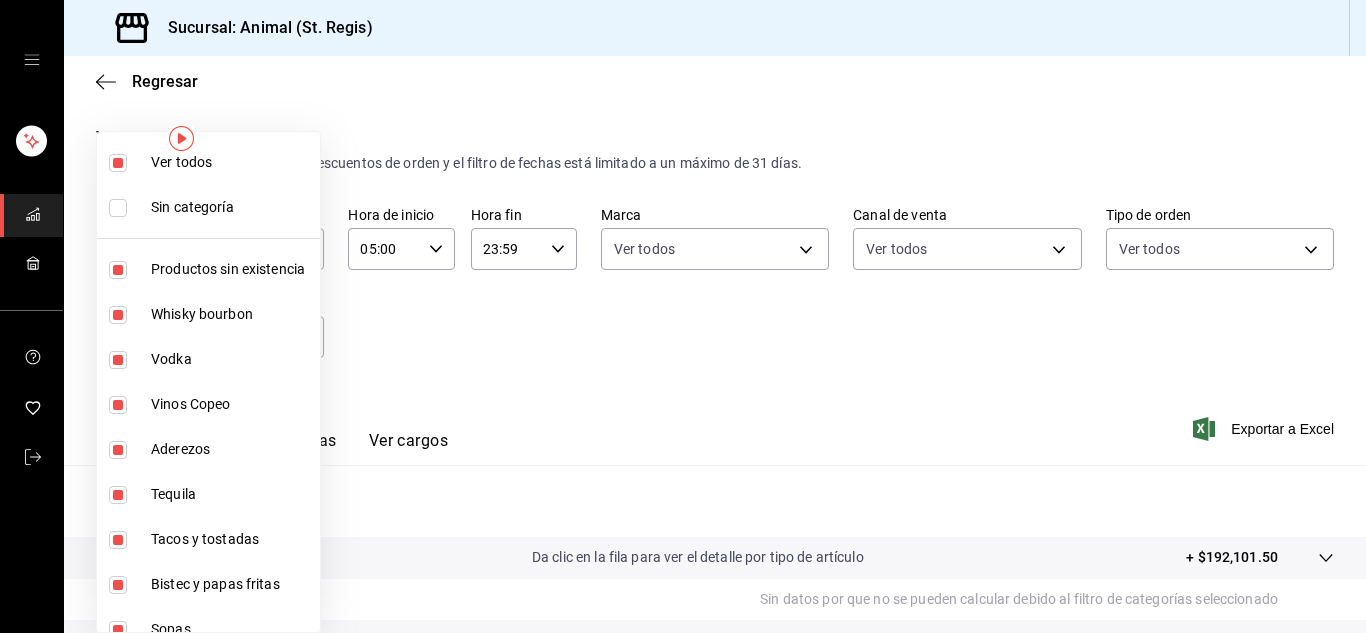 click at bounding box center (683, 316) 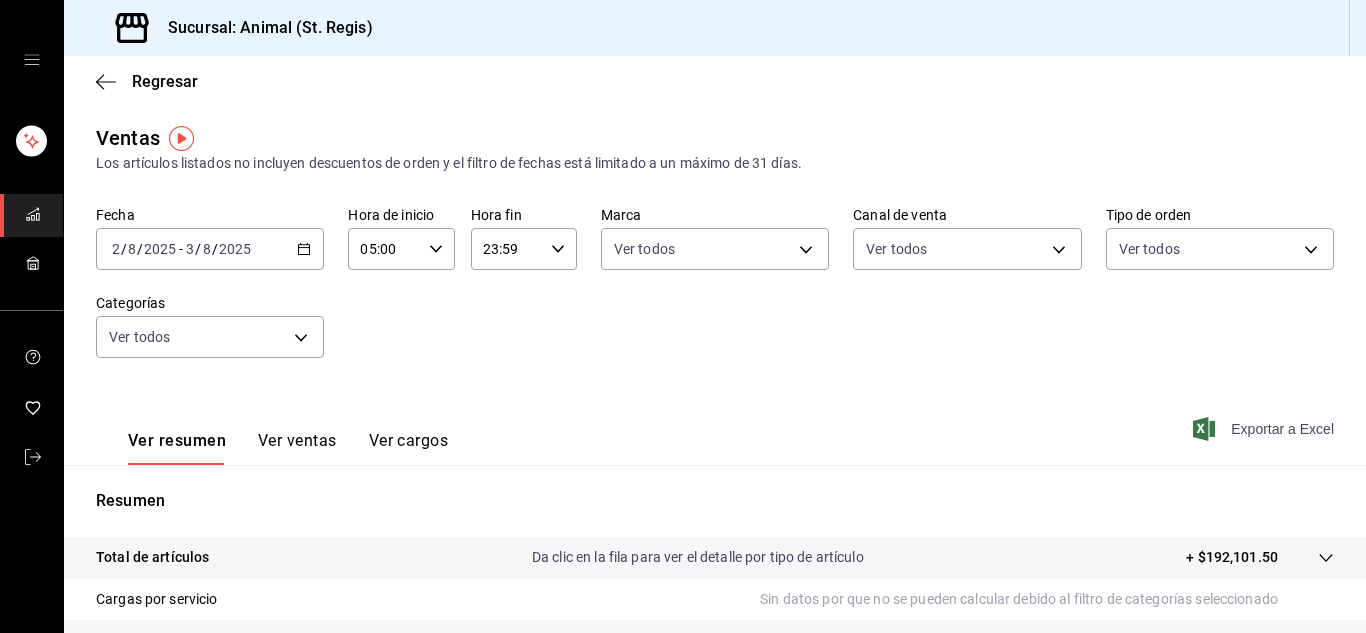 click on "Exportar a Excel" at bounding box center [1282, 429] 